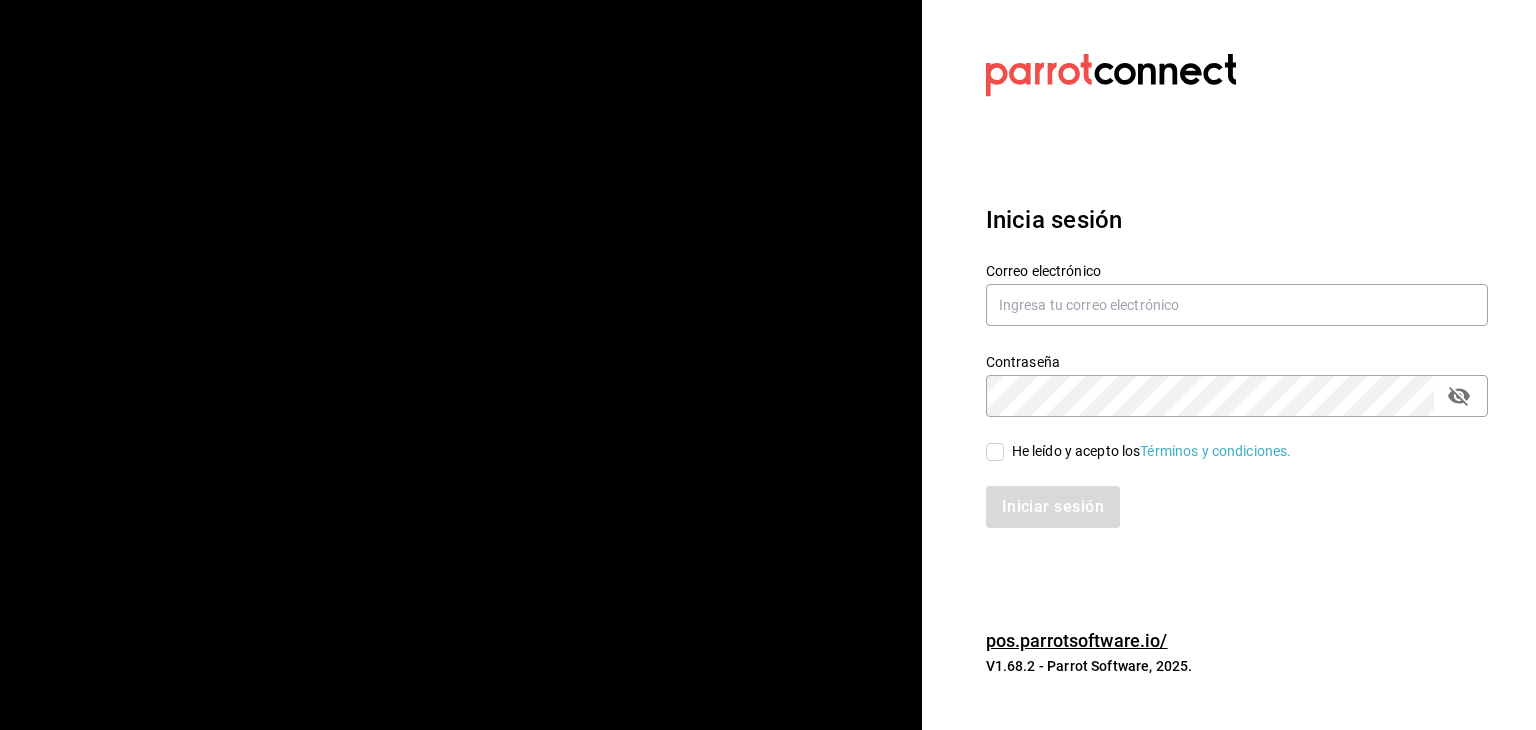 scroll, scrollTop: 0, scrollLeft: 0, axis: both 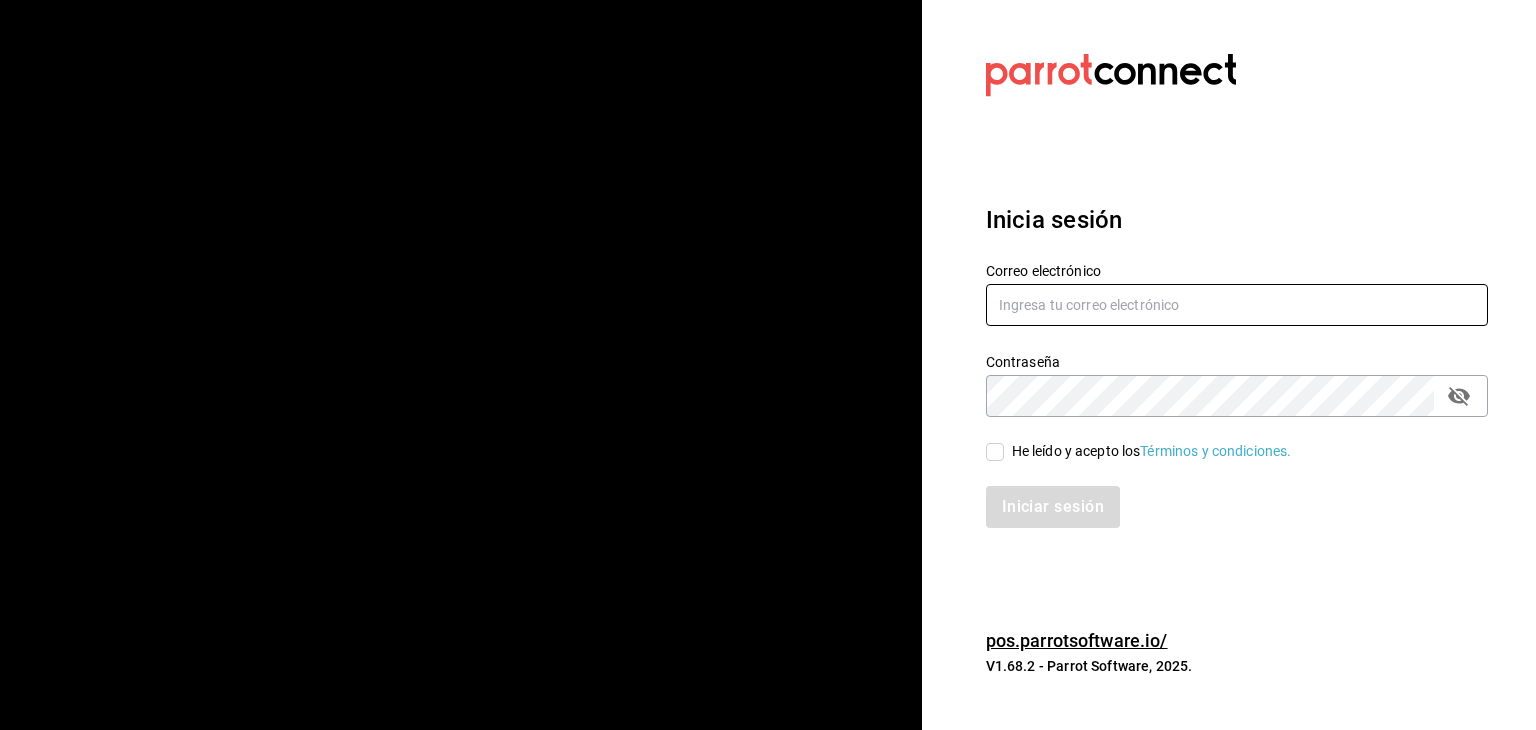 click at bounding box center [1237, 305] 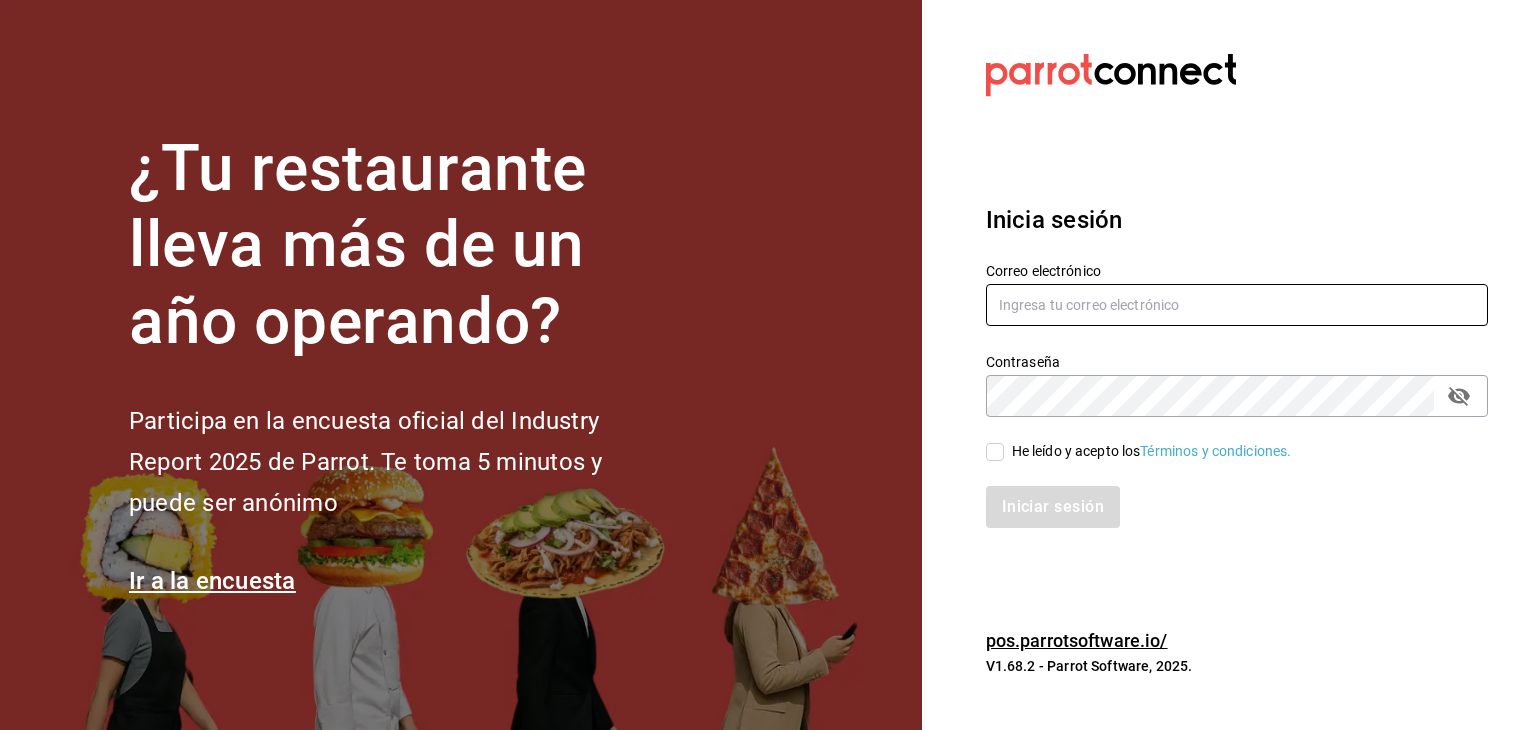 click at bounding box center (1237, 305) 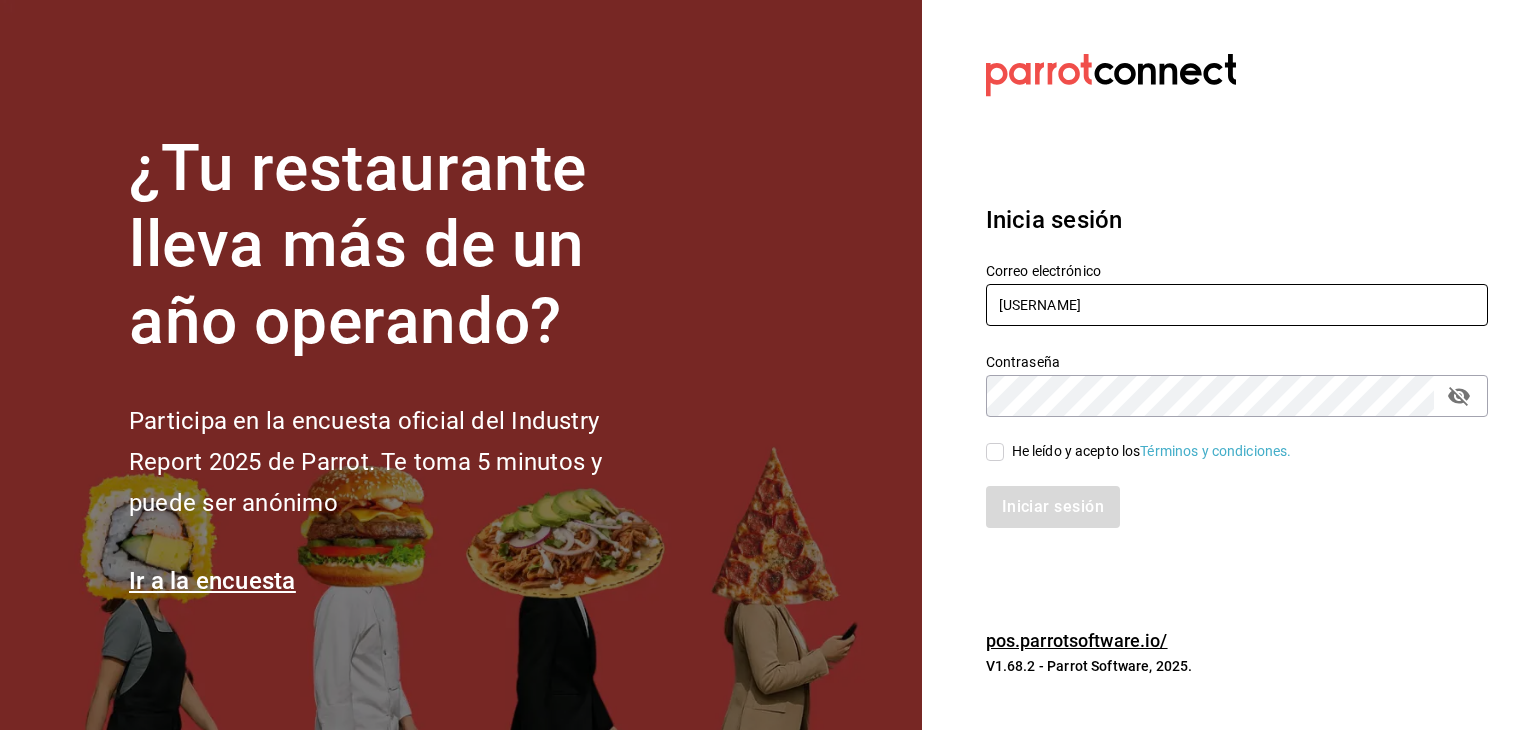 click on "[USERNAME]" at bounding box center [1237, 305] 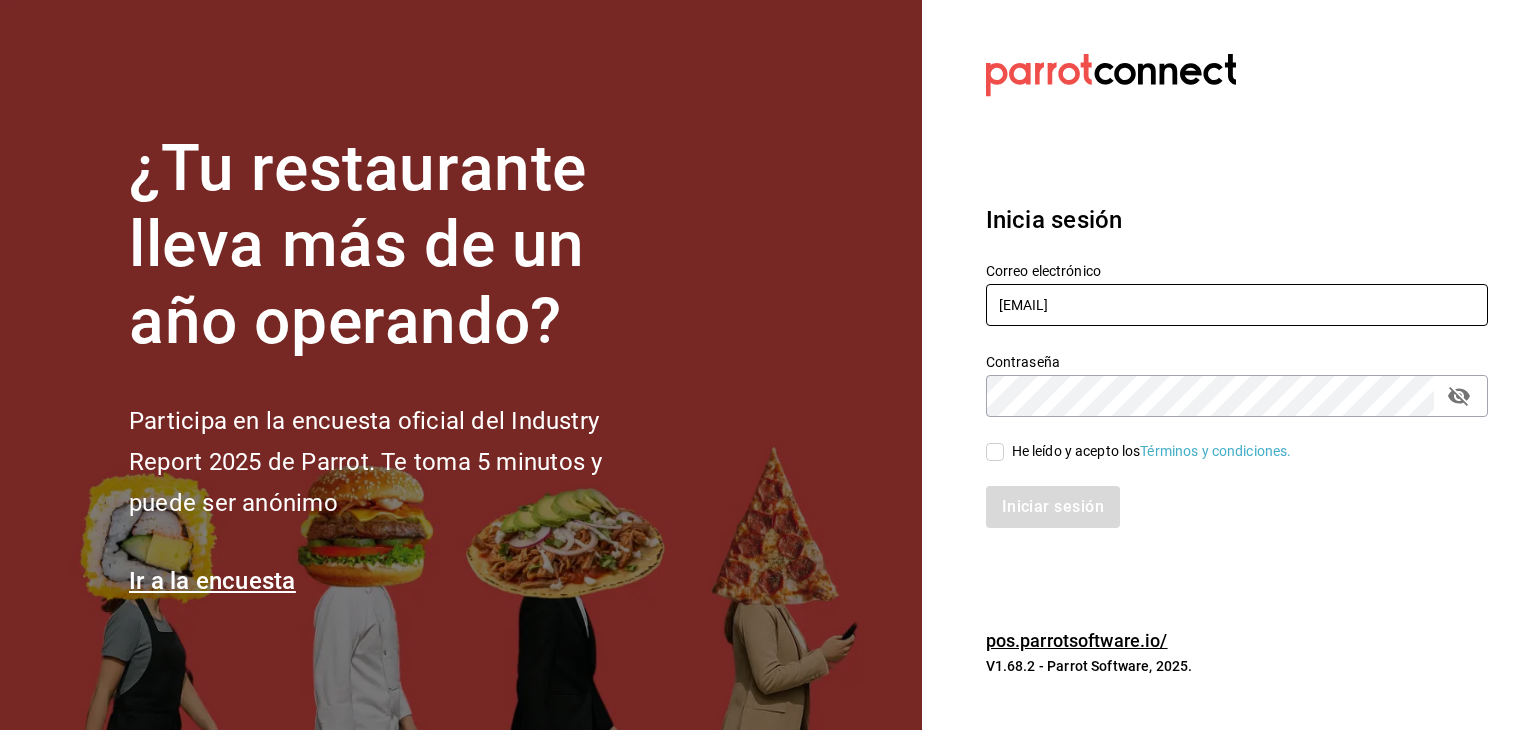type on "[EMAIL]" 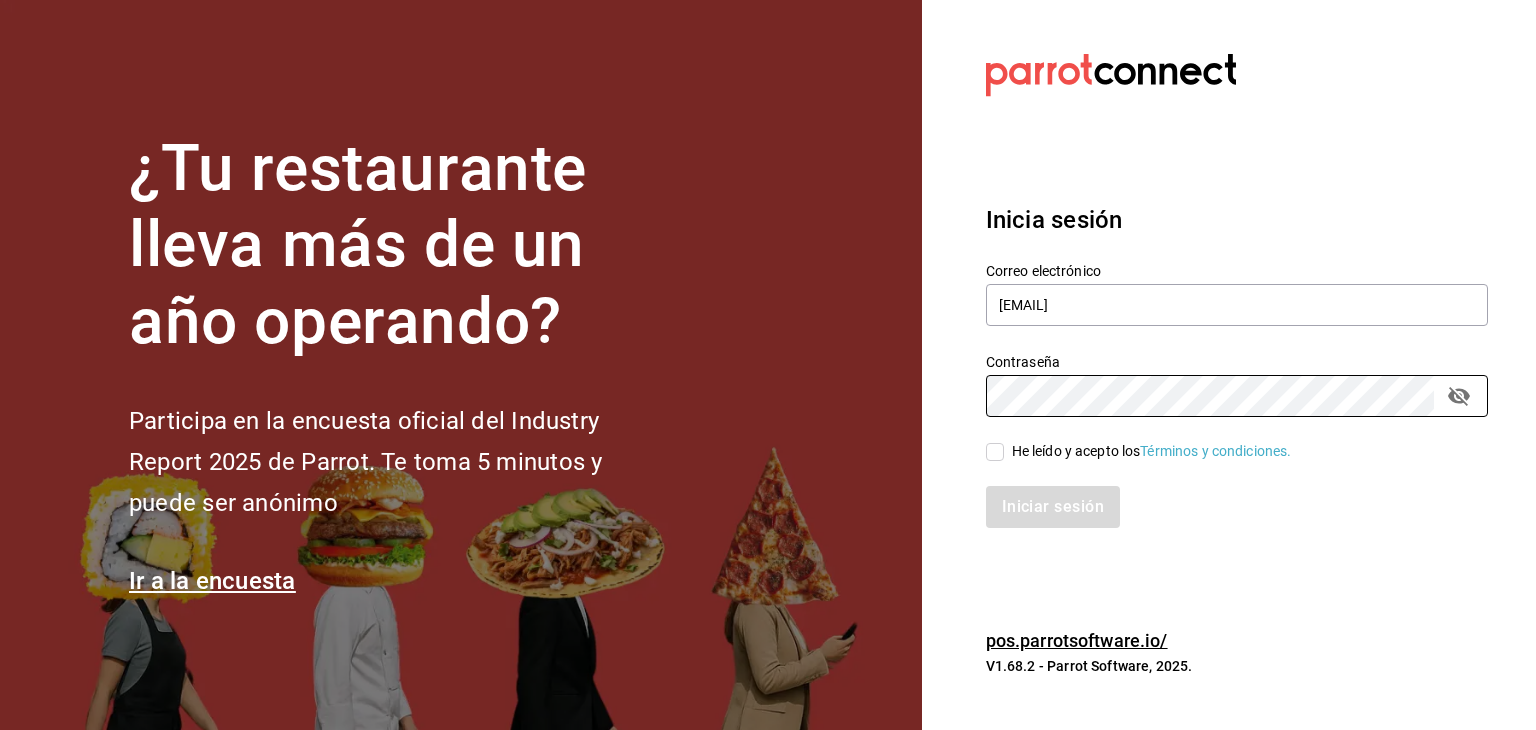 click on "He leído y acepto los  Términos y condiciones." at bounding box center (995, 452) 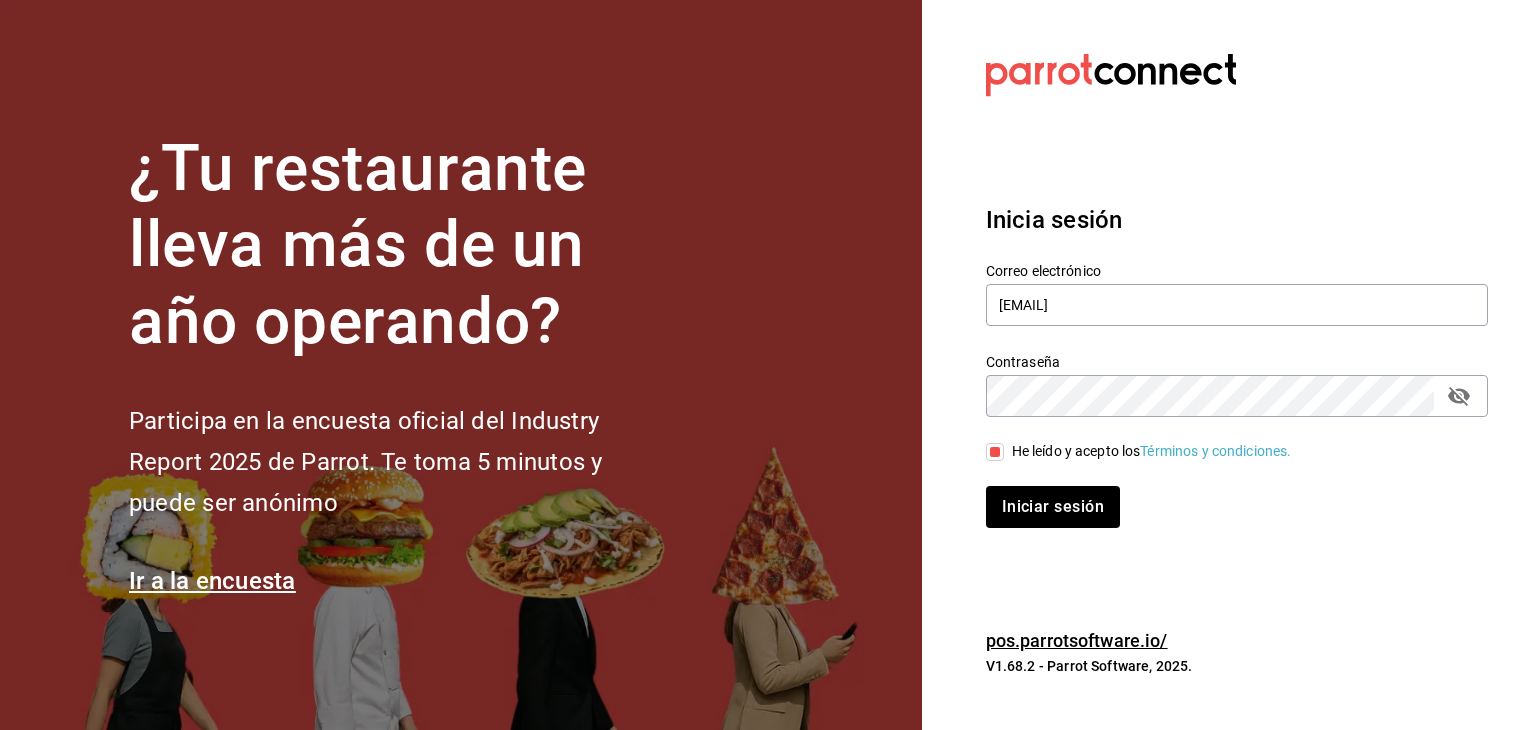 click on "Inicia sesión Correo electrónico [EMAIL] Contraseña Contraseña He leído y acepto los Términos y condiciones. Iniciar sesión" at bounding box center [1237, 365] 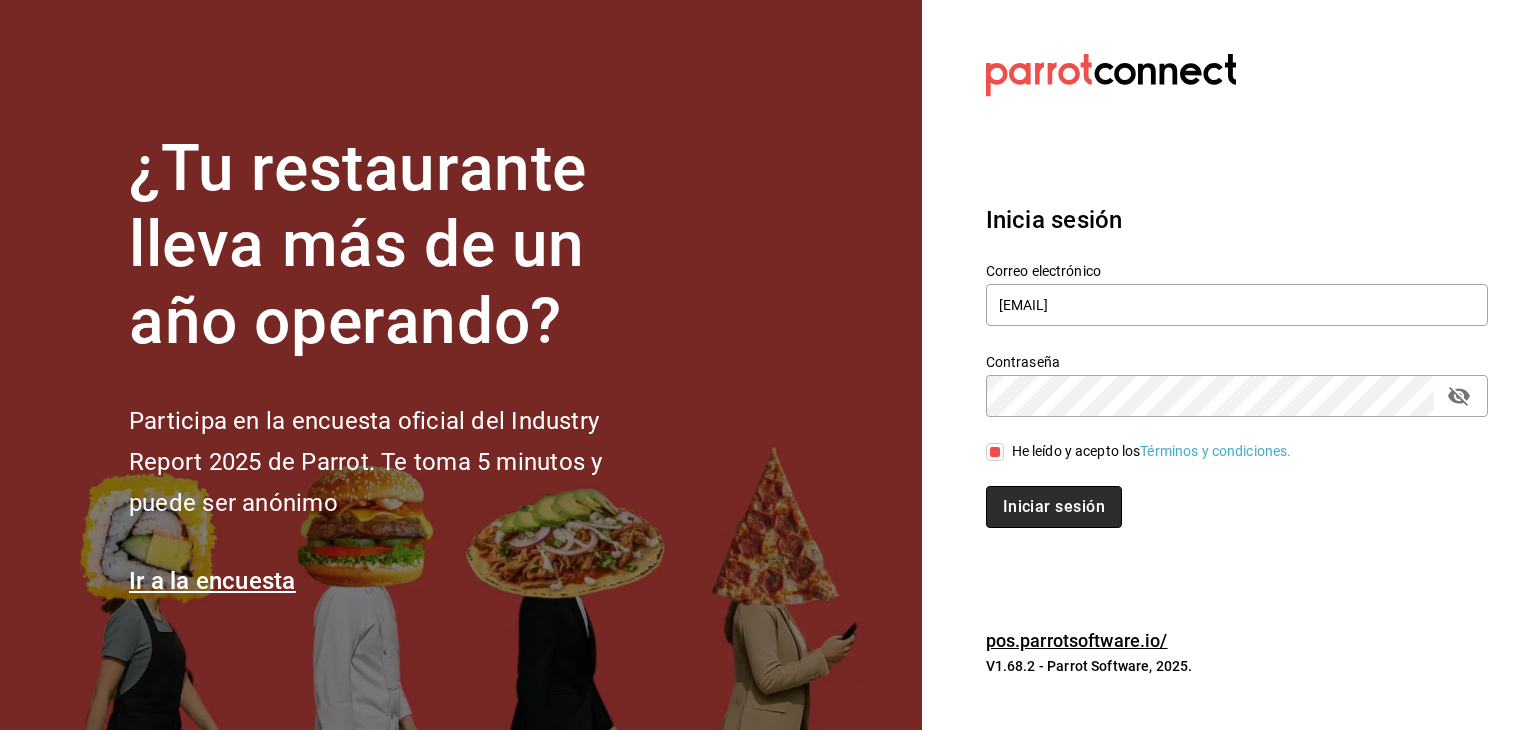 click on "Iniciar sesión" at bounding box center [1054, 507] 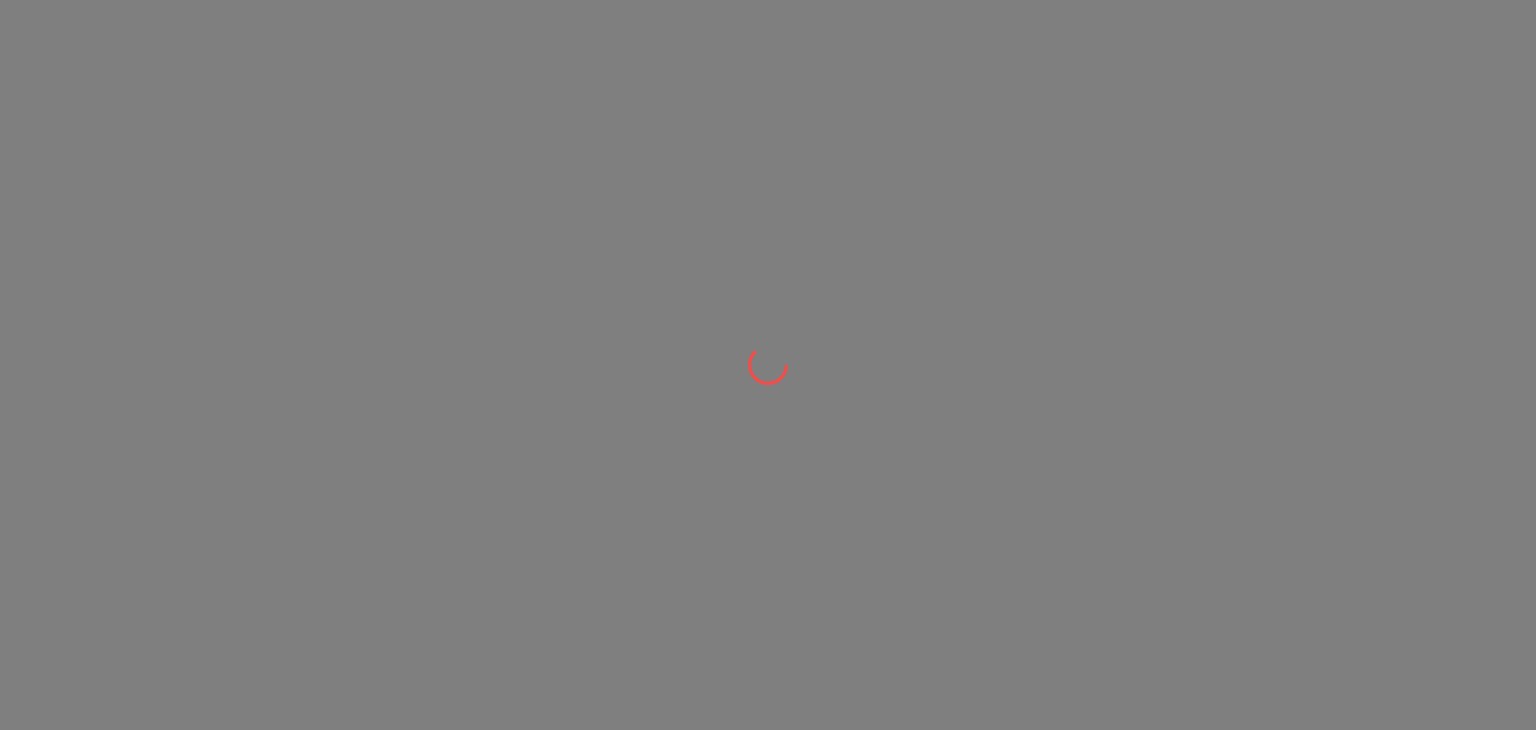 scroll, scrollTop: 0, scrollLeft: 0, axis: both 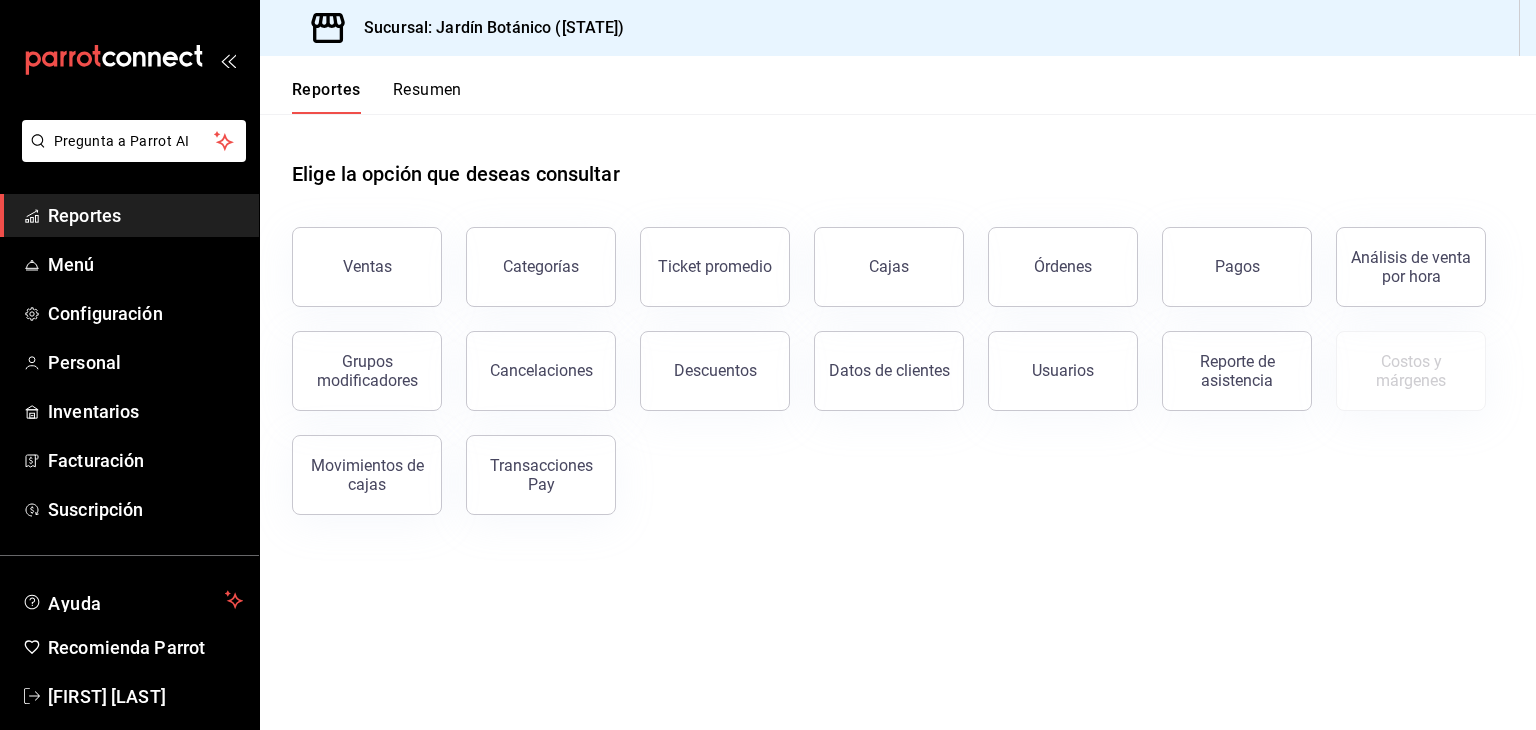 click on "Ventas" at bounding box center [367, 267] 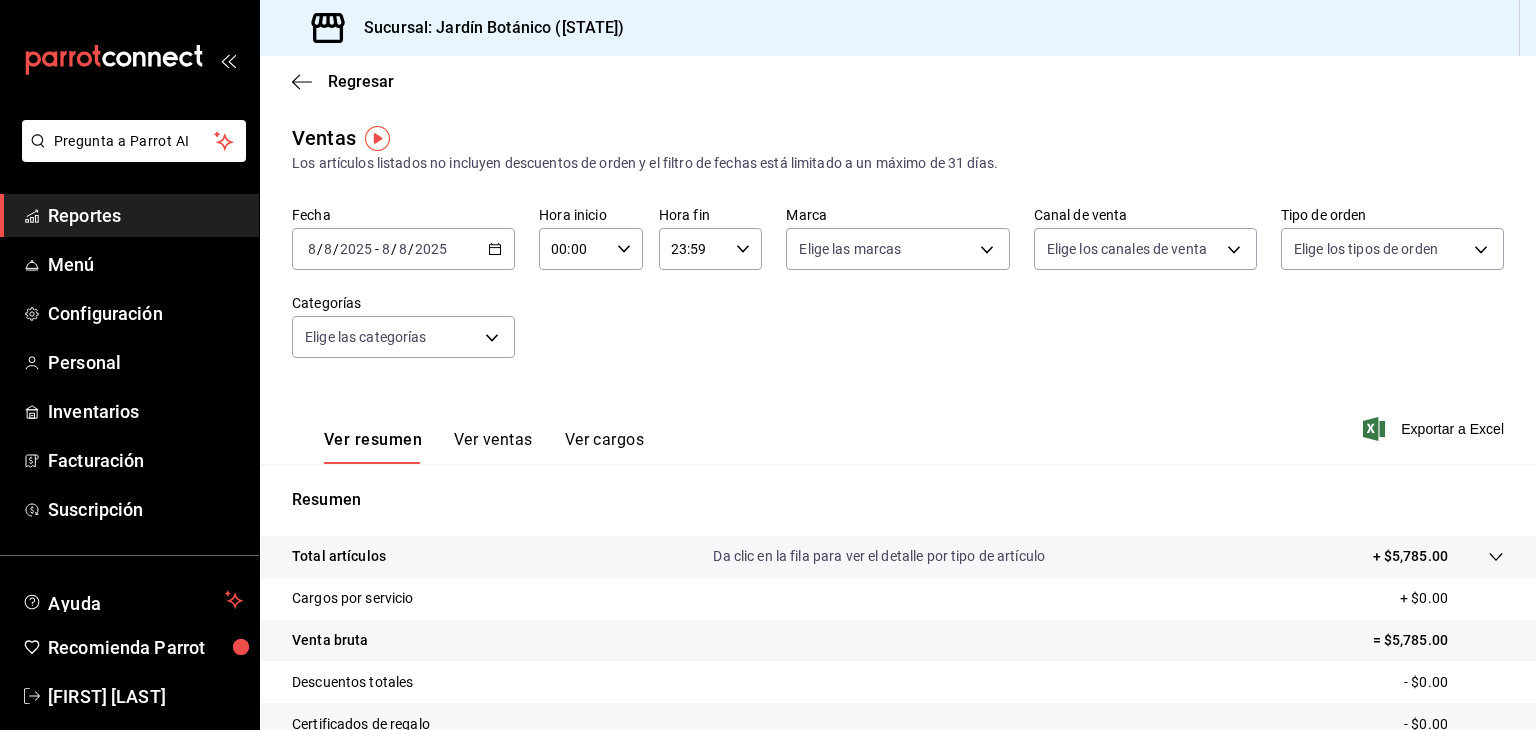 click 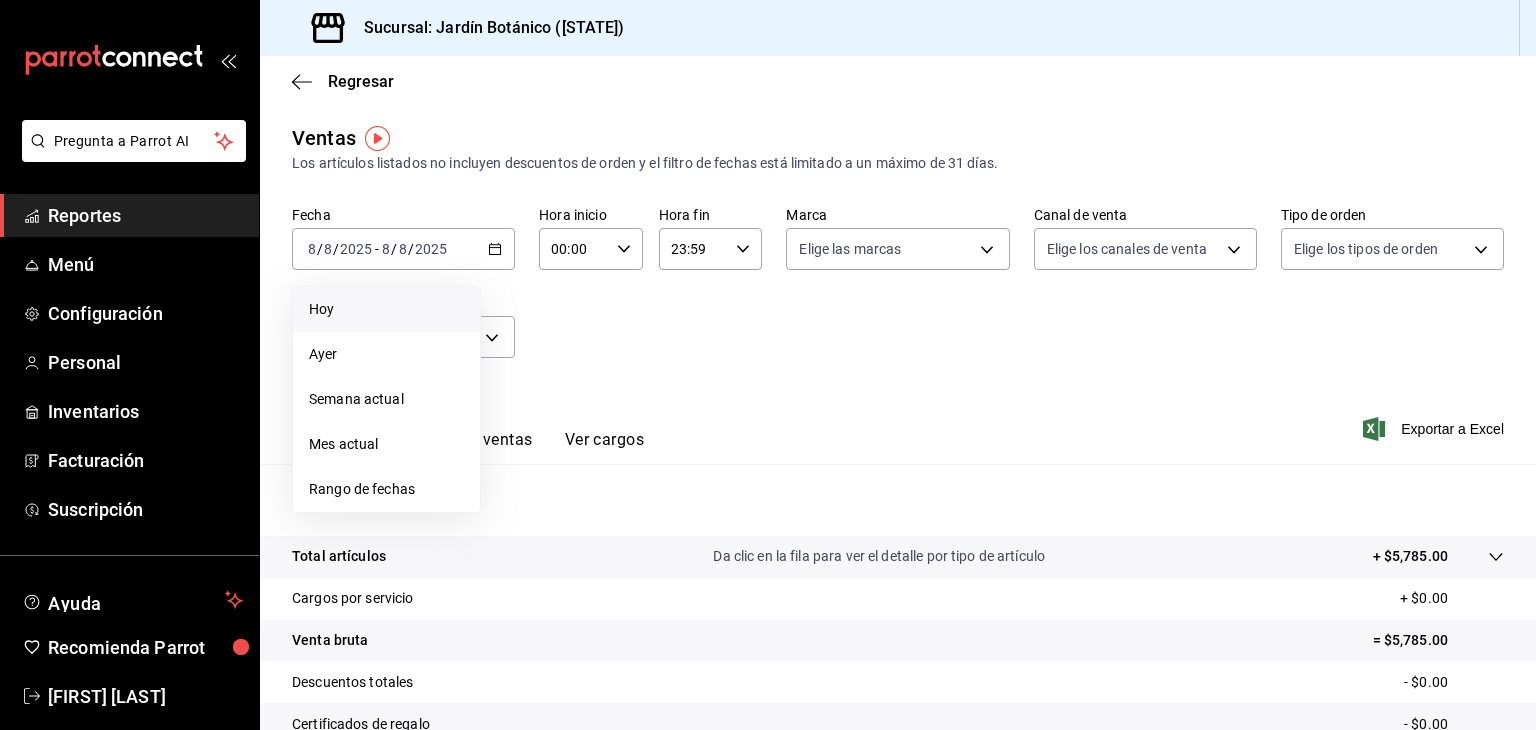 click on "Hoy" at bounding box center (386, 309) 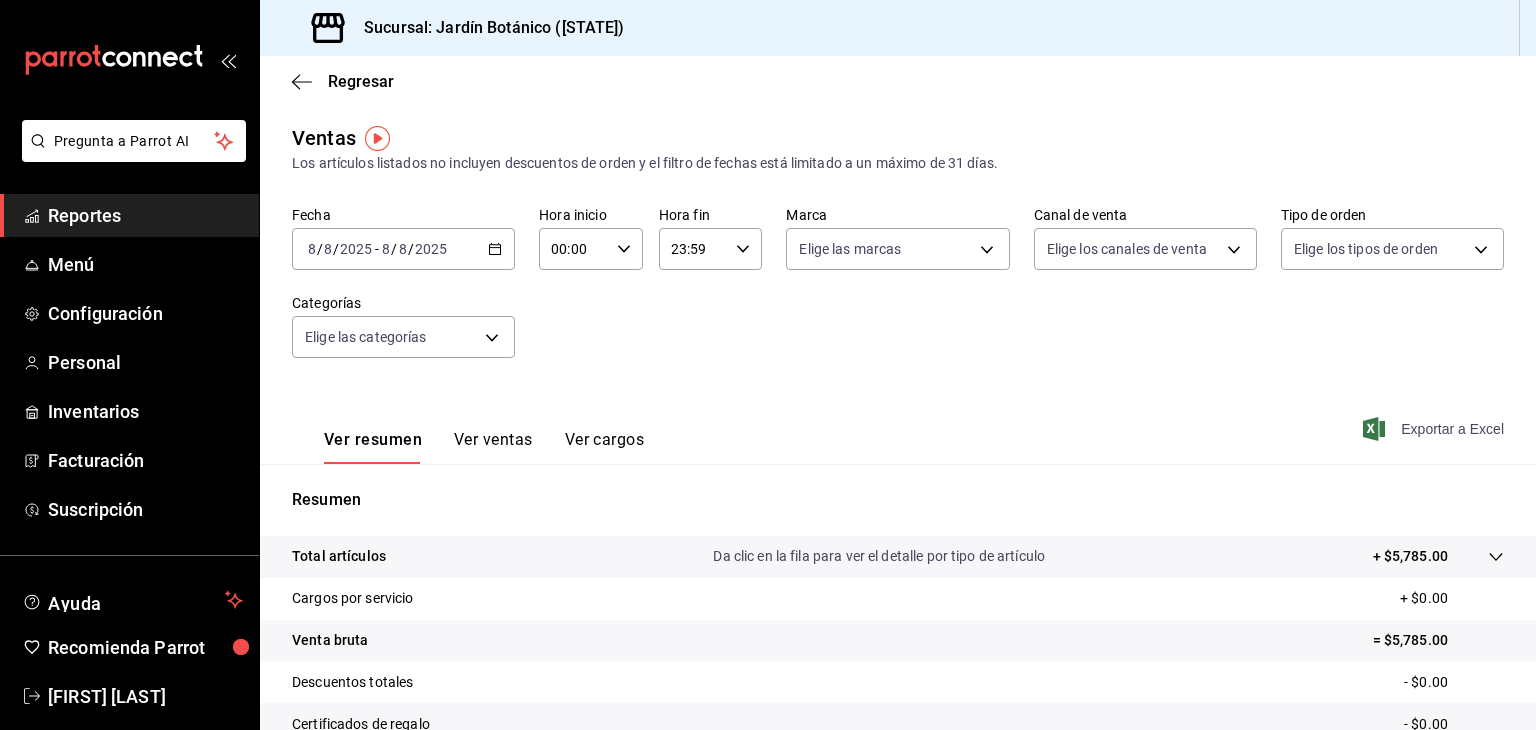 click on "Exportar a Excel" at bounding box center (1435, 429) 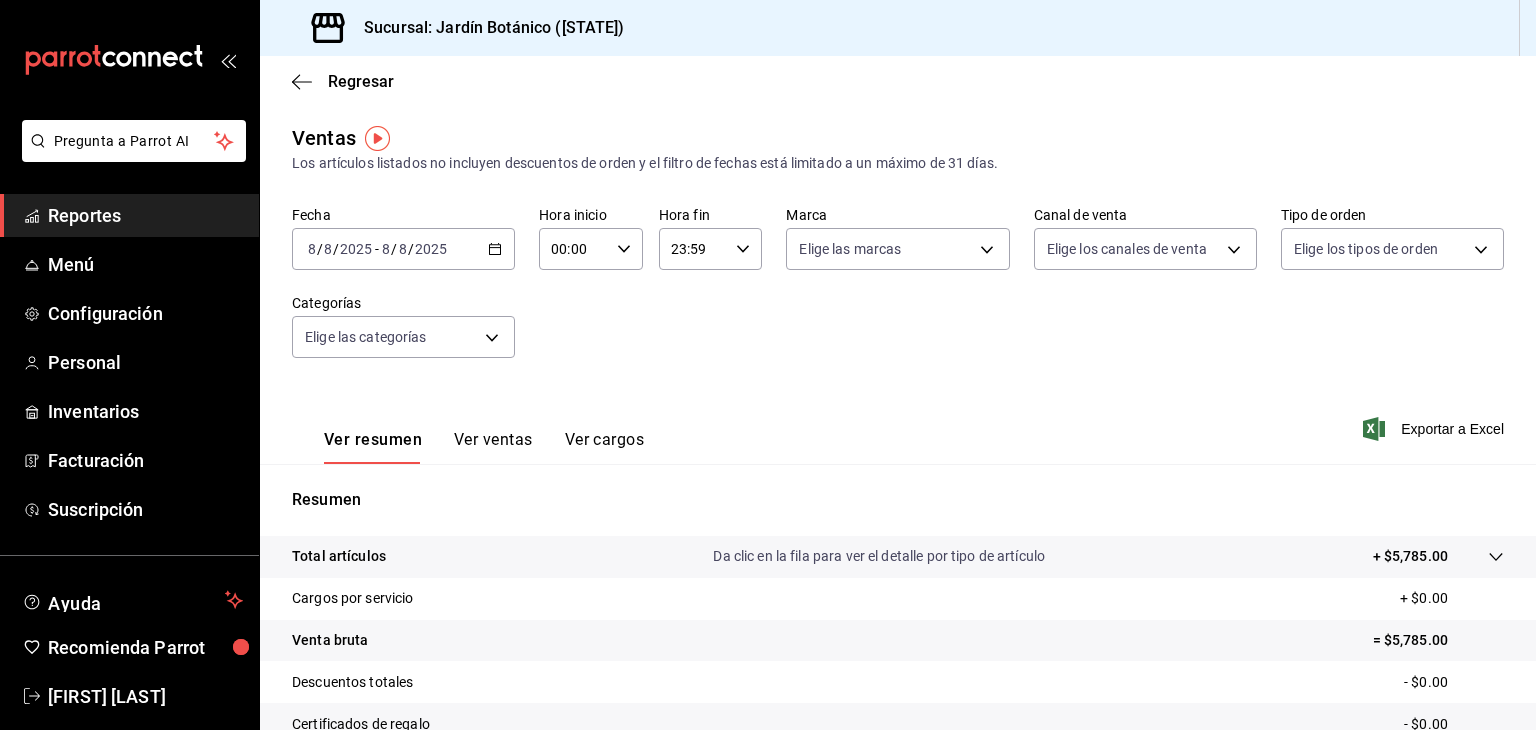 click on "Reportes" at bounding box center (145, 215) 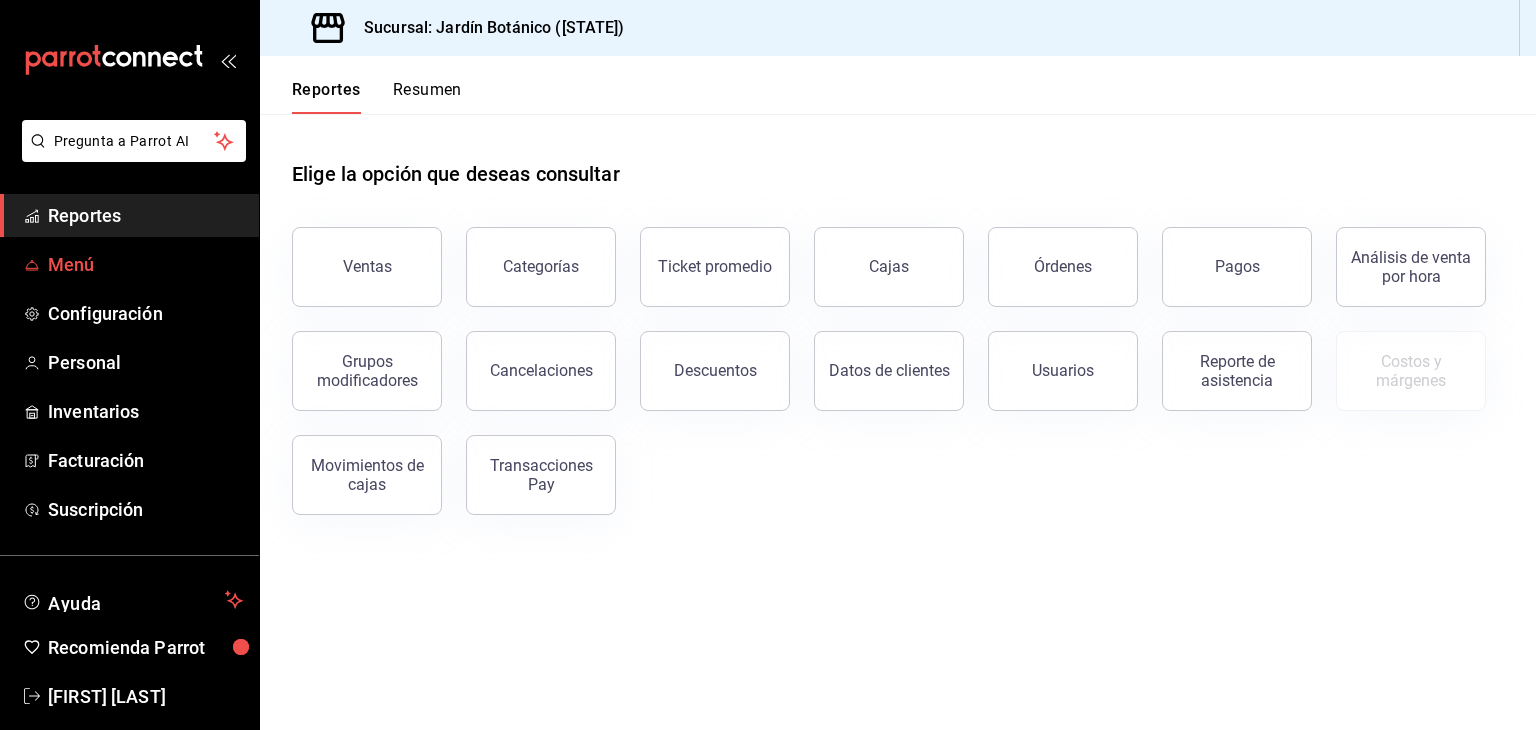 click on "Menú" at bounding box center (145, 264) 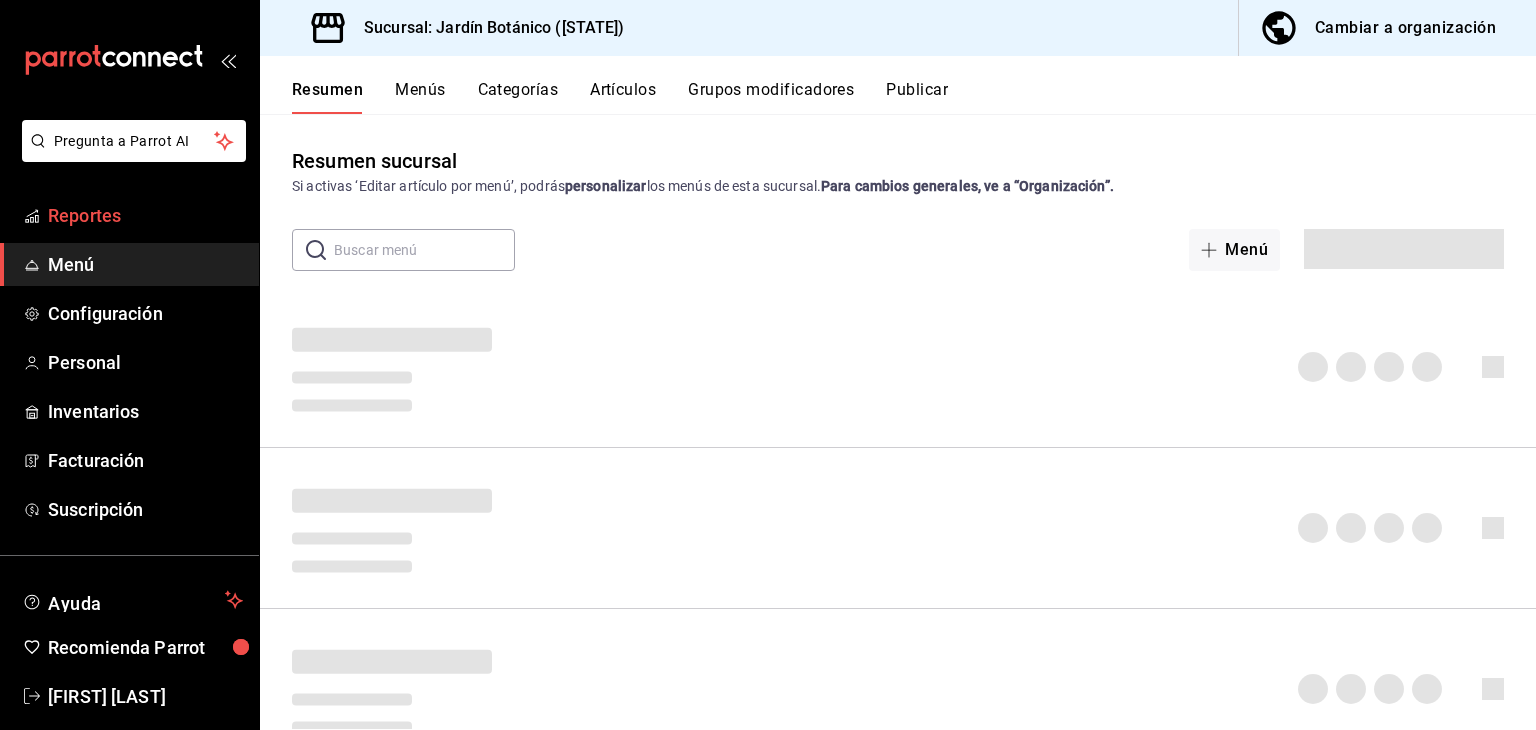 click on "Menú" at bounding box center [145, 264] 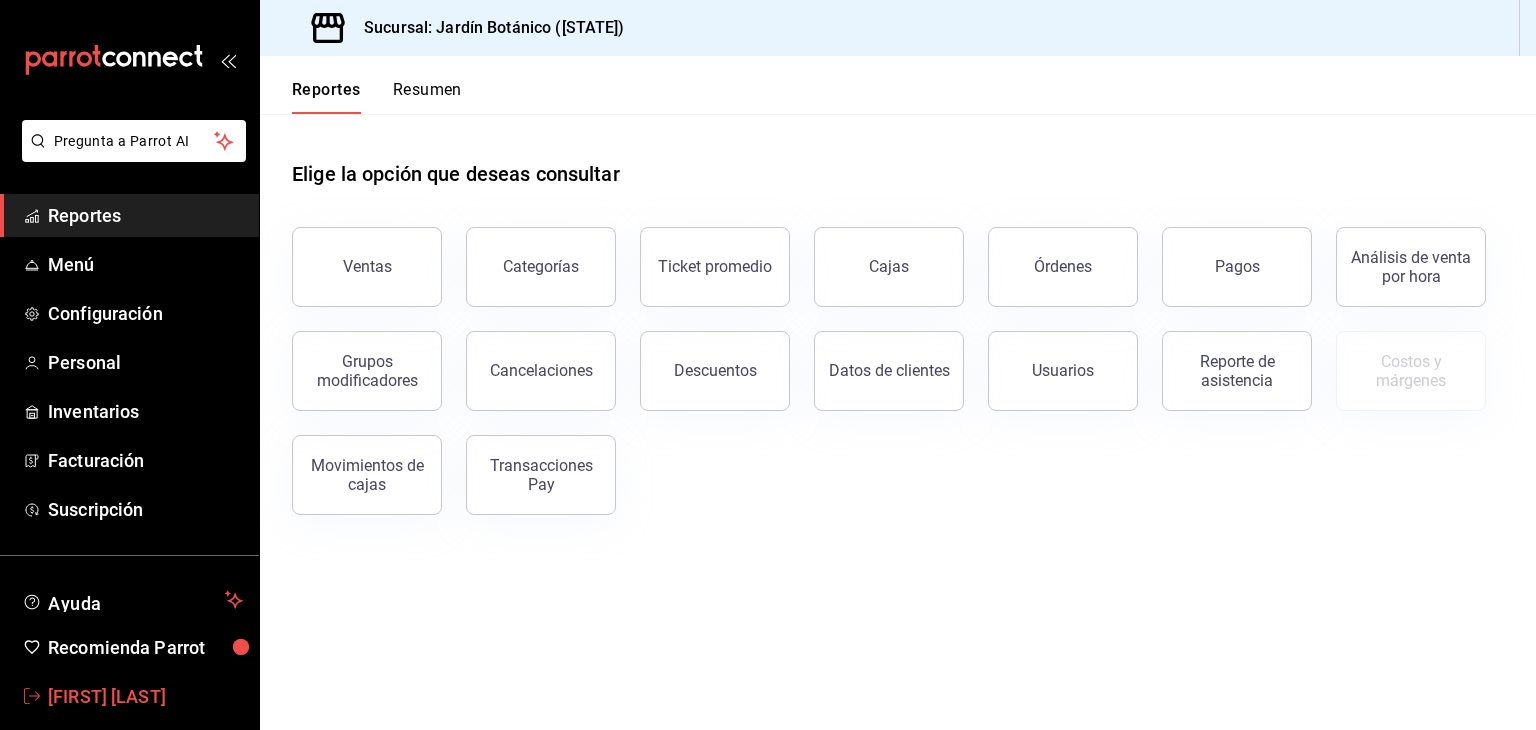click on "Carolina Jiménez" at bounding box center (145, 696) 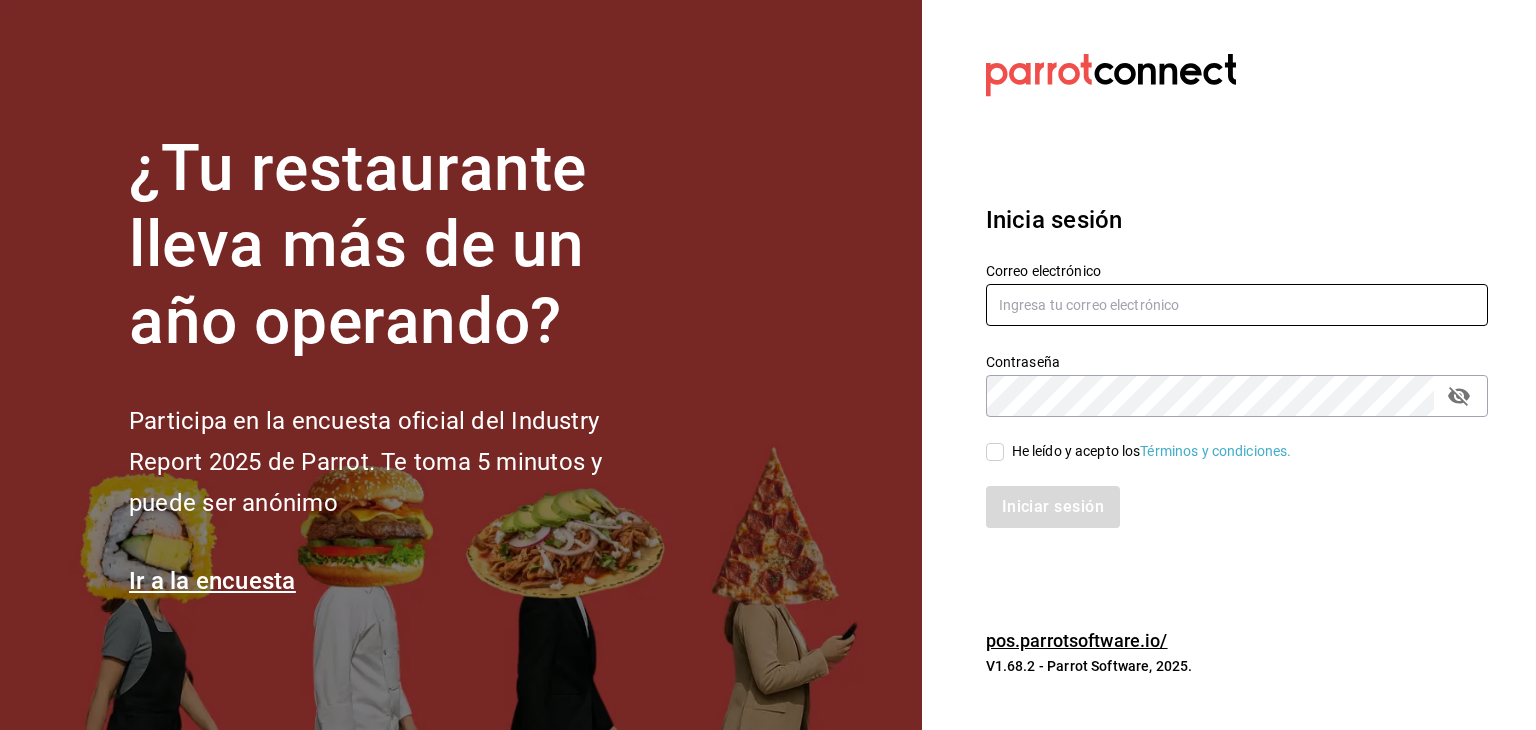 type on "[EMAIL]" 